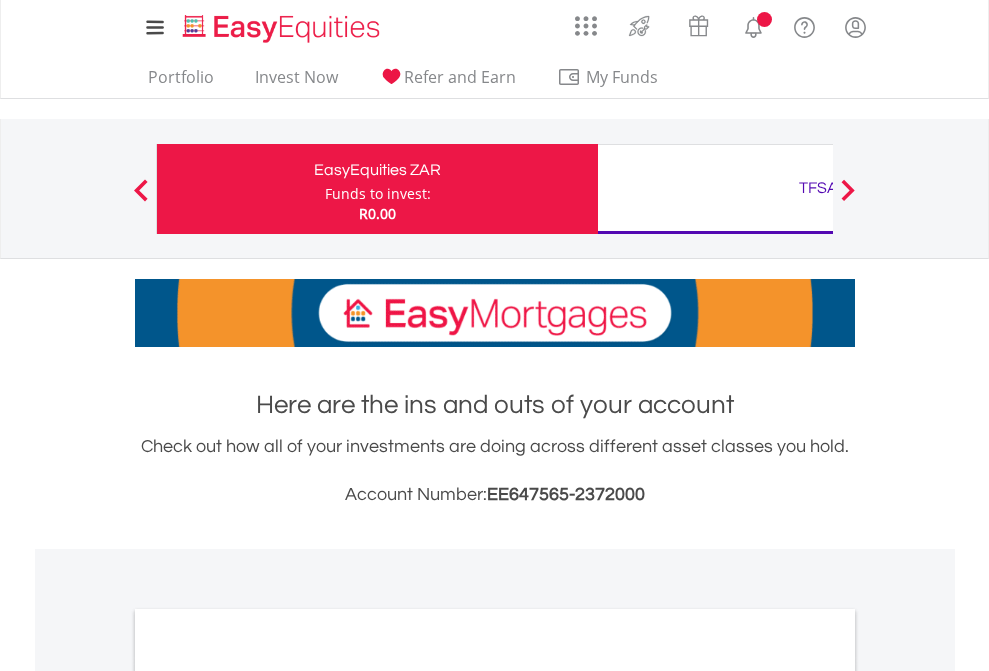 scroll, scrollTop: 0, scrollLeft: 0, axis: both 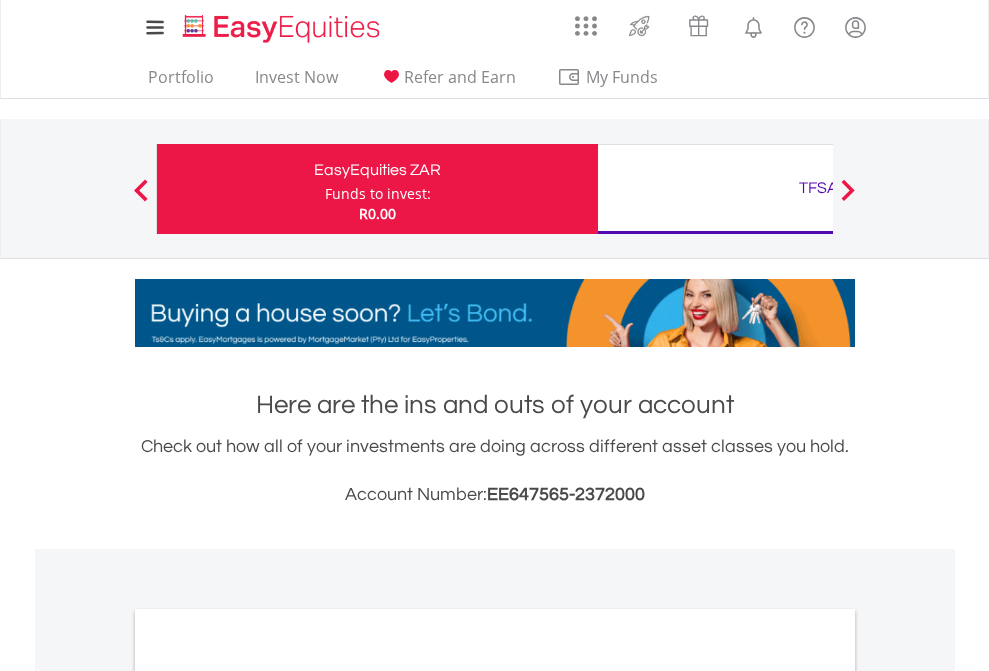 click on "Funds to invest:" at bounding box center (378, 194) 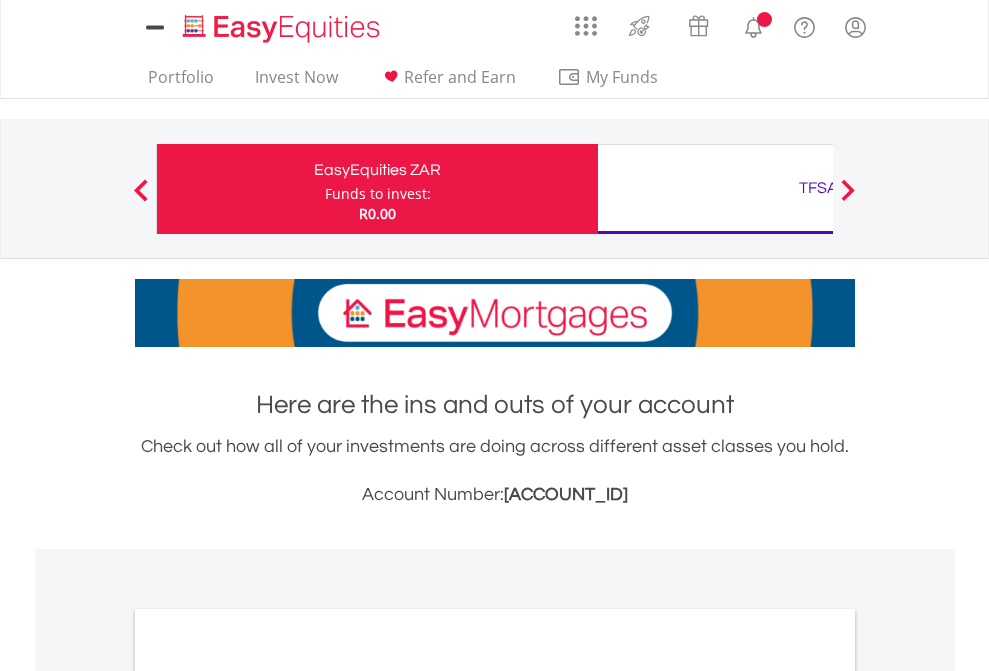 scroll, scrollTop: 0, scrollLeft: 0, axis: both 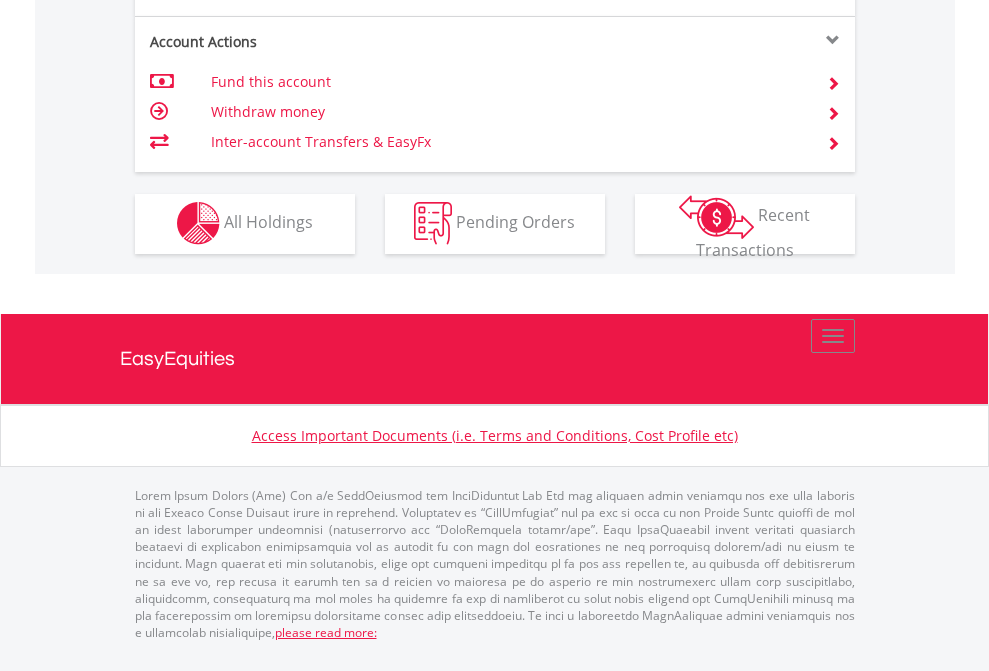 click on "Investment types" at bounding box center (706, -353) 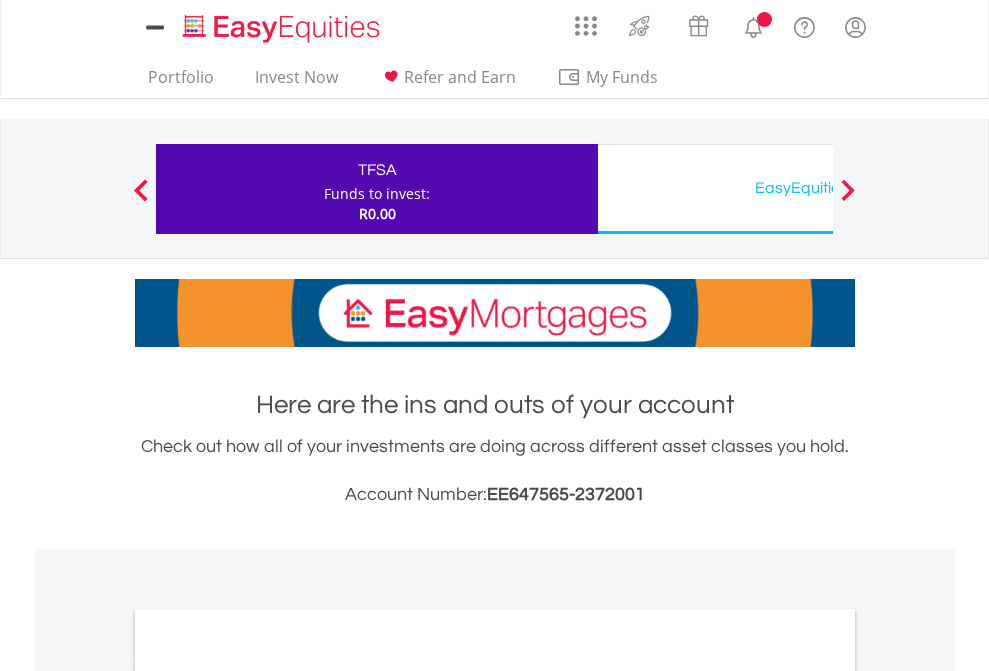 scroll, scrollTop: 0, scrollLeft: 0, axis: both 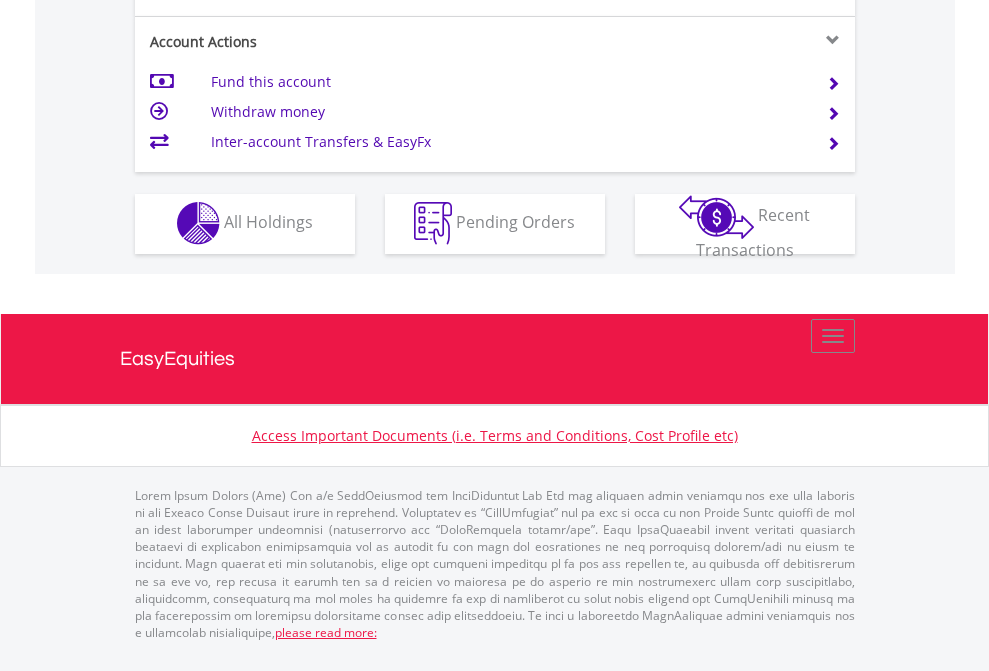 click on "Investment types" at bounding box center [706, -353] 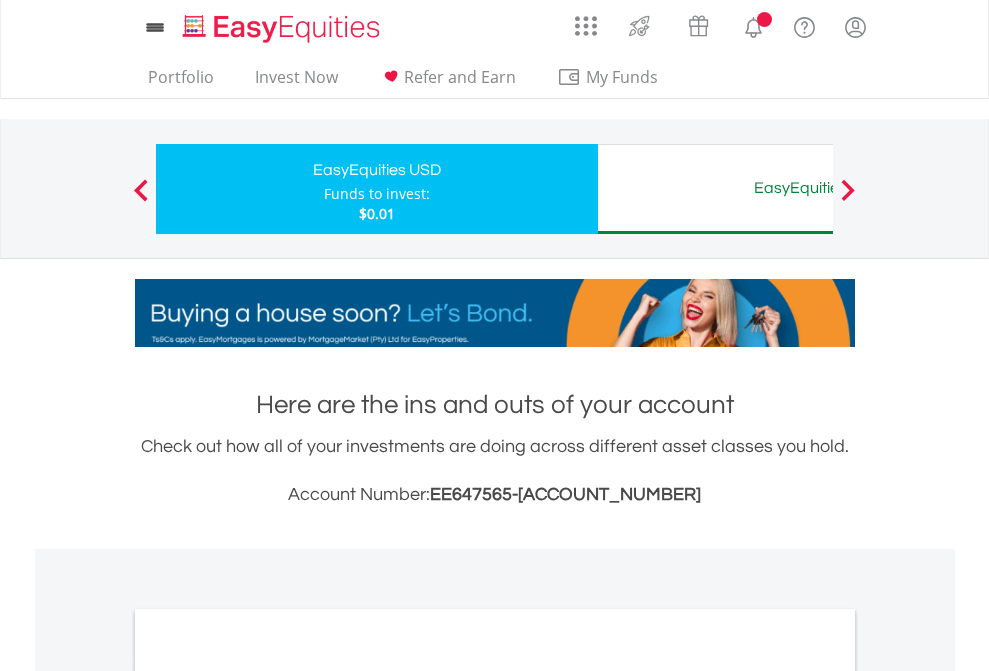 scroll, scrollTop: 0, scrollLeft: 0, axis: both 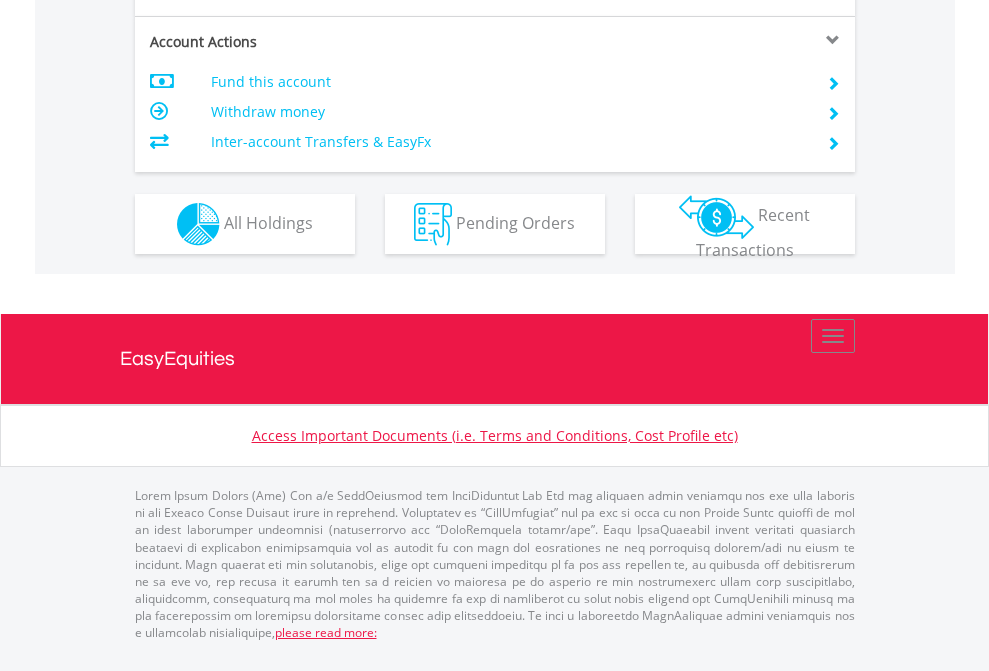click on "Investment types" at bounding box center (706, -337) 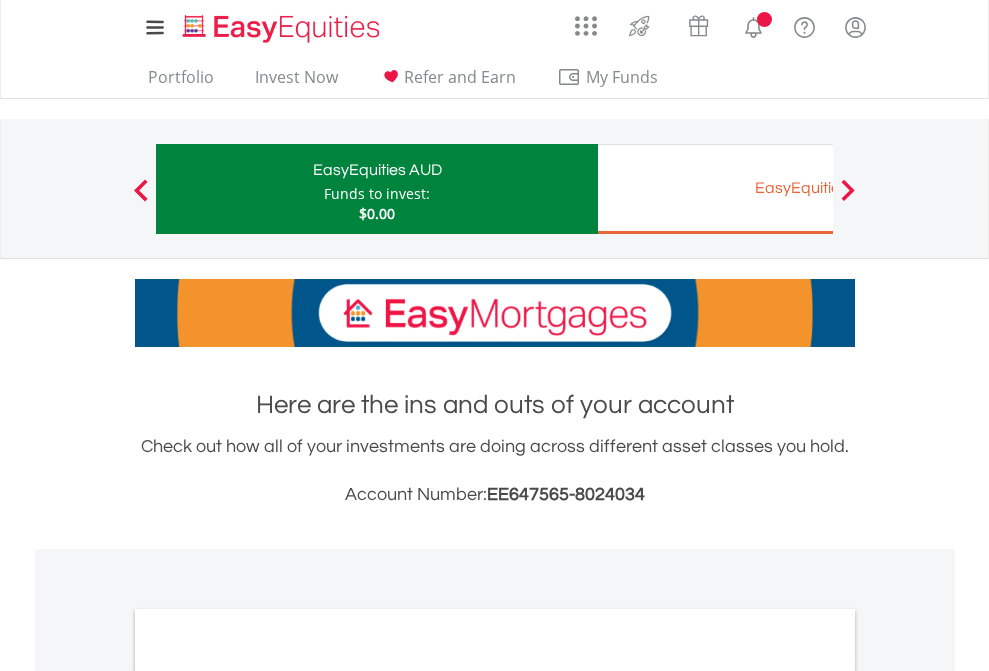 scroll, scrollTop: 0, scrollLeft: 0, axis: both 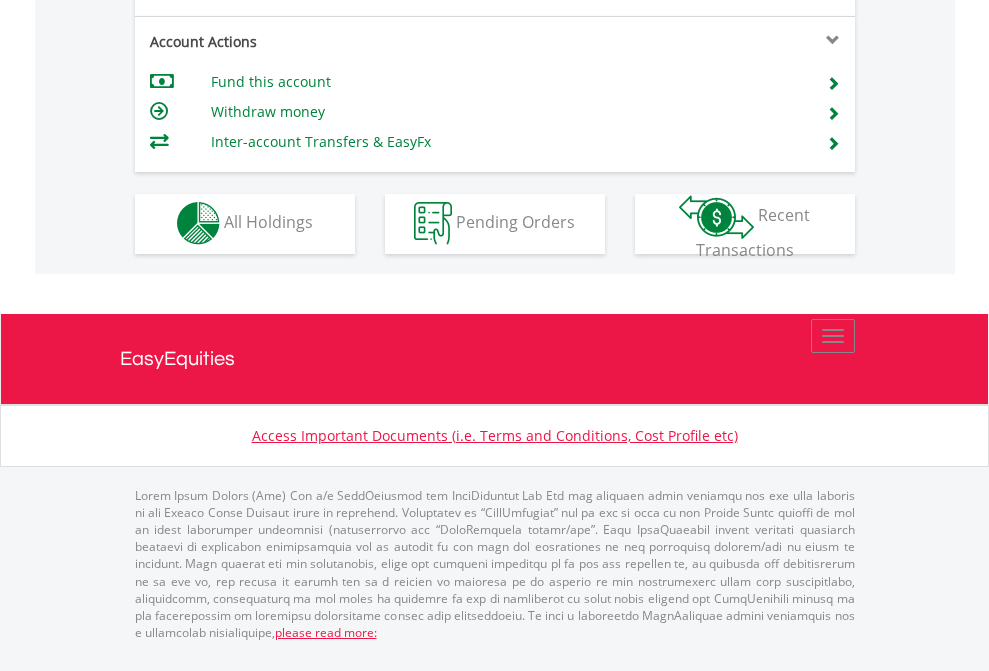 click on "Investment types" at bounding box center [706, -353] 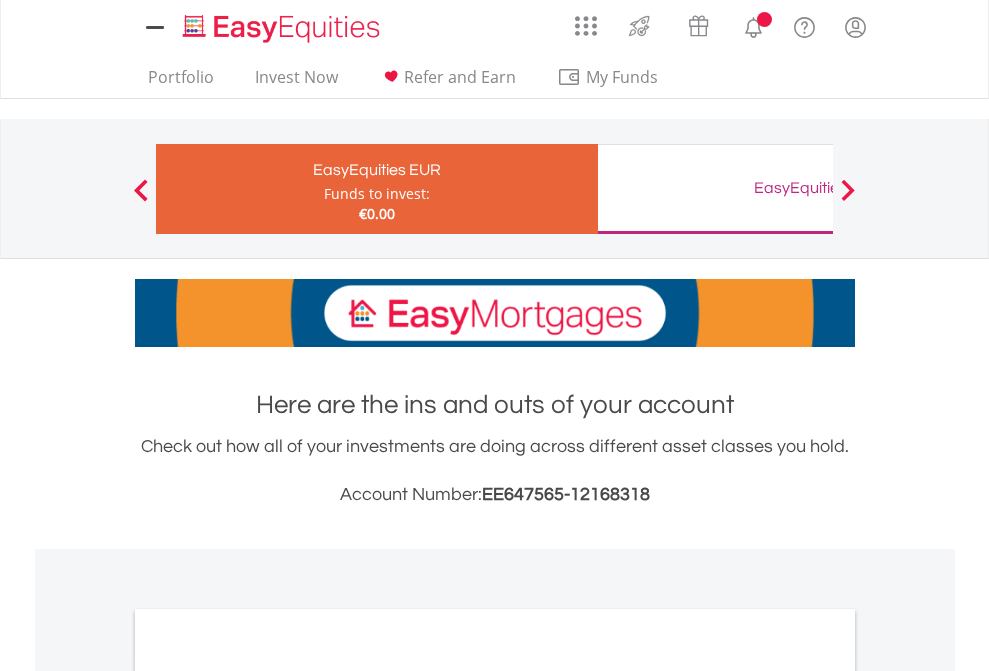 scroll, scrollTop: 0, scrollLeft: 0, axis: both 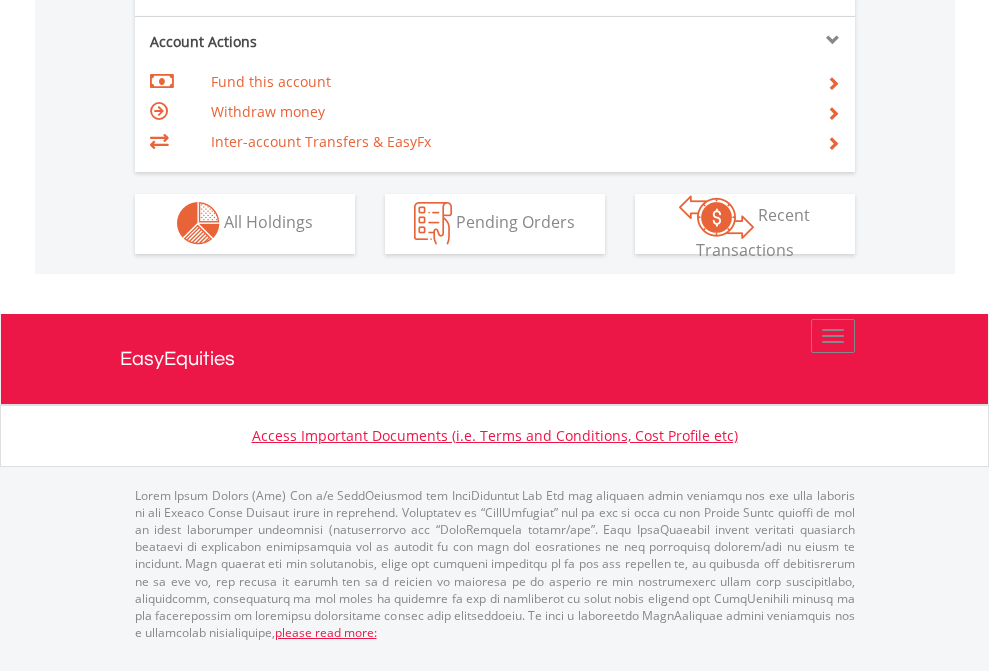 click on "Investment types" at bounding box center (706, -353) 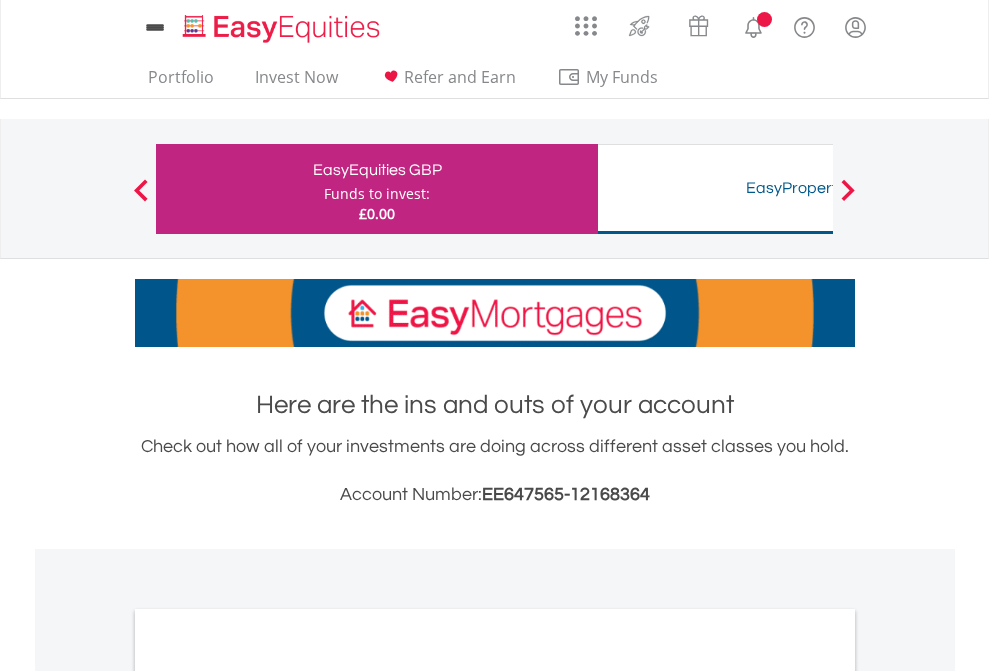 scroll, scrollTop: 0, scrollLeft: 0, axis: both 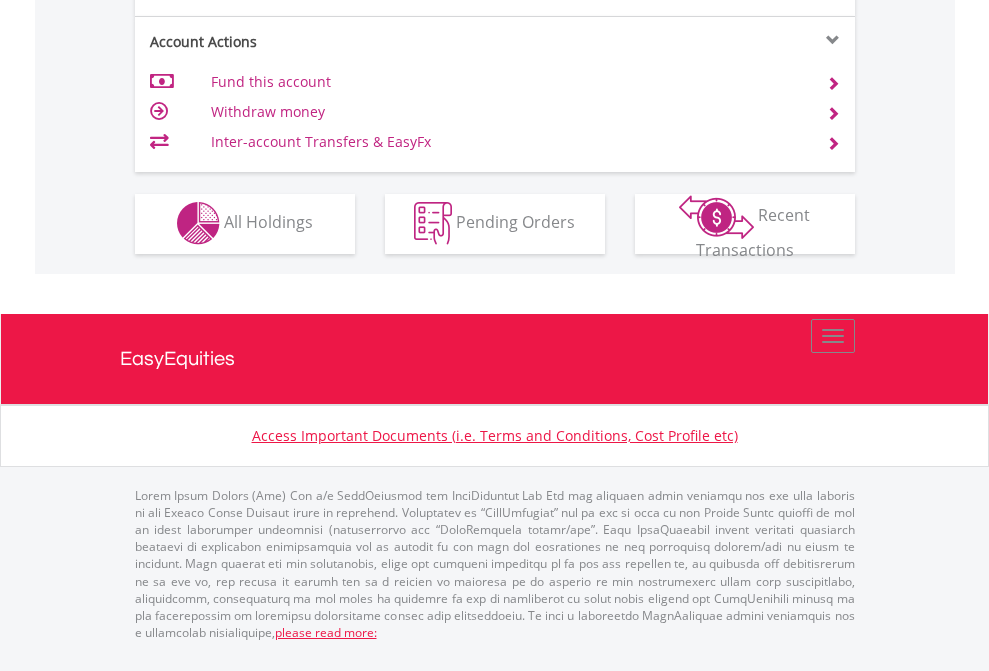 click on "Investment types" at bounding box center (706, -353) 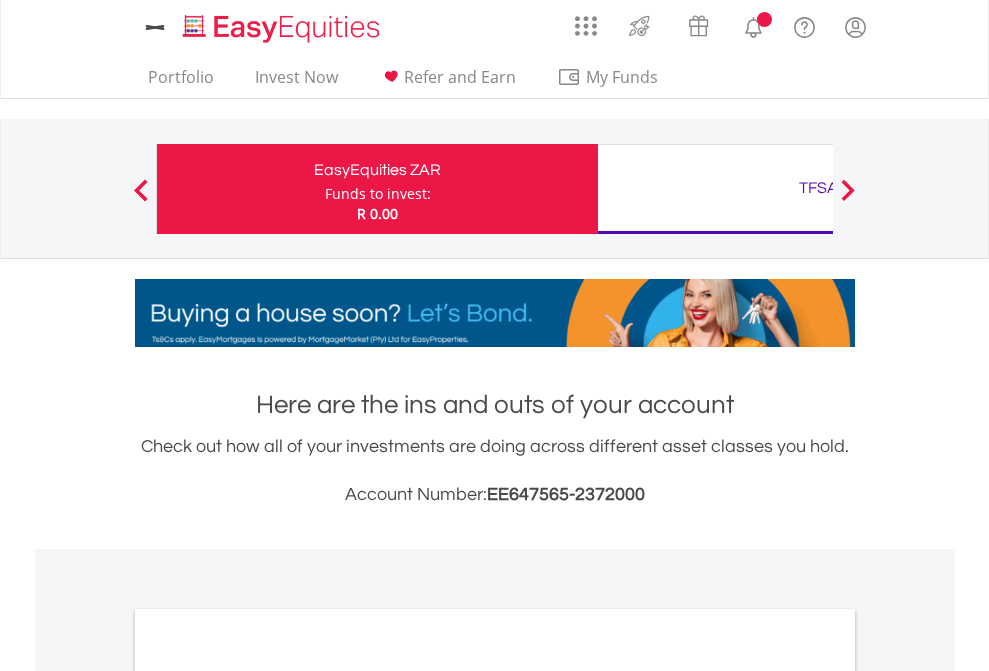 scroll, scrollTop: 0, scrollLeft: 0, axis: both 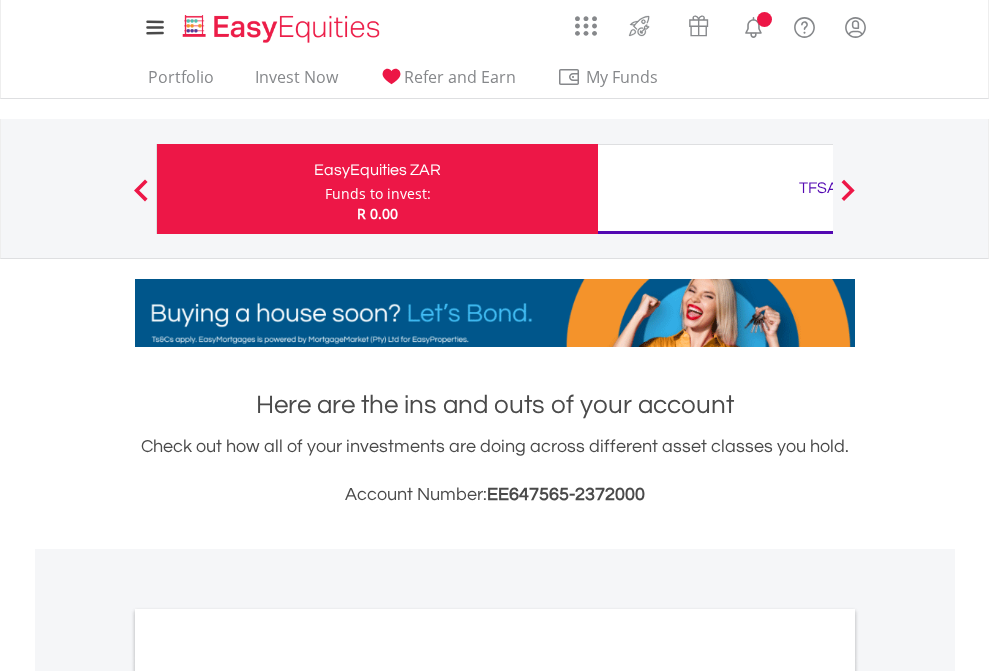 click on "All Holdings" at bounding box center (268, 1096) 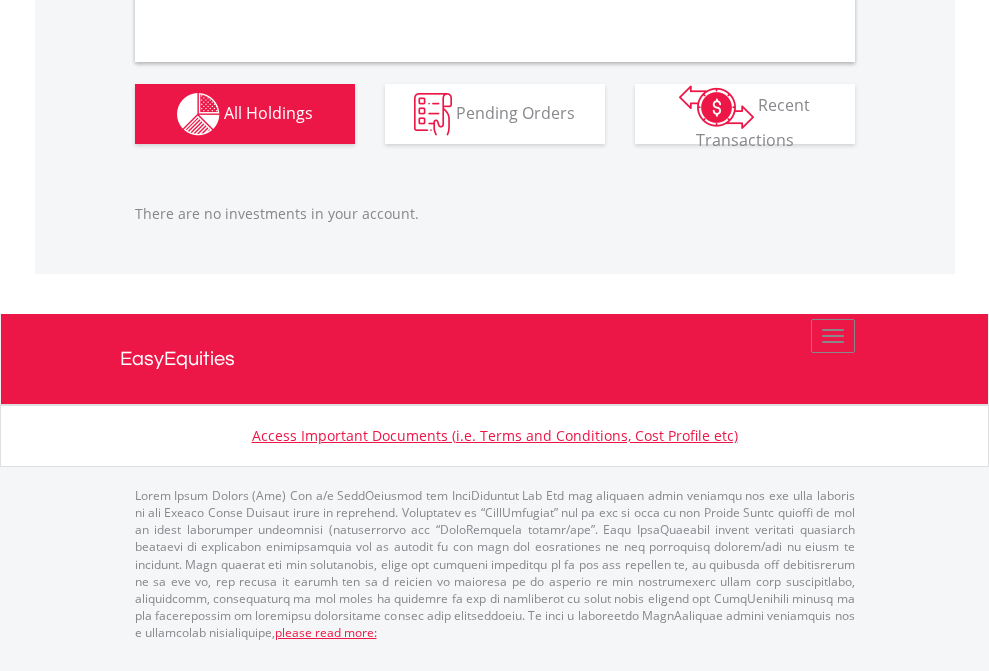 scroll, scrollTop: 1980, scrollLeft: 0, axis: vertical 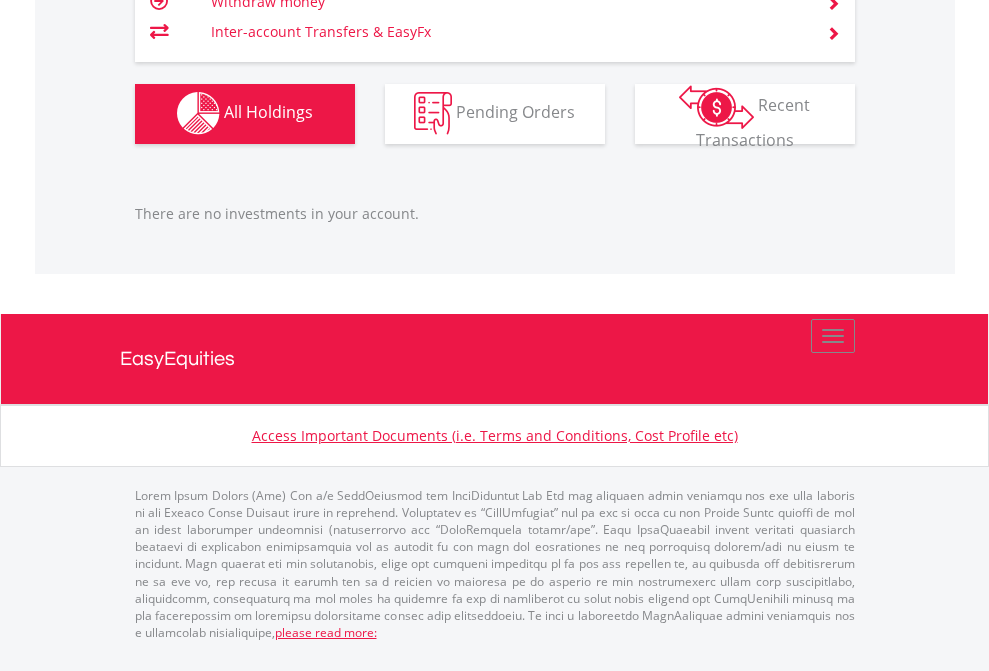 click on "TFSA" at bounding box center (818, -1142) 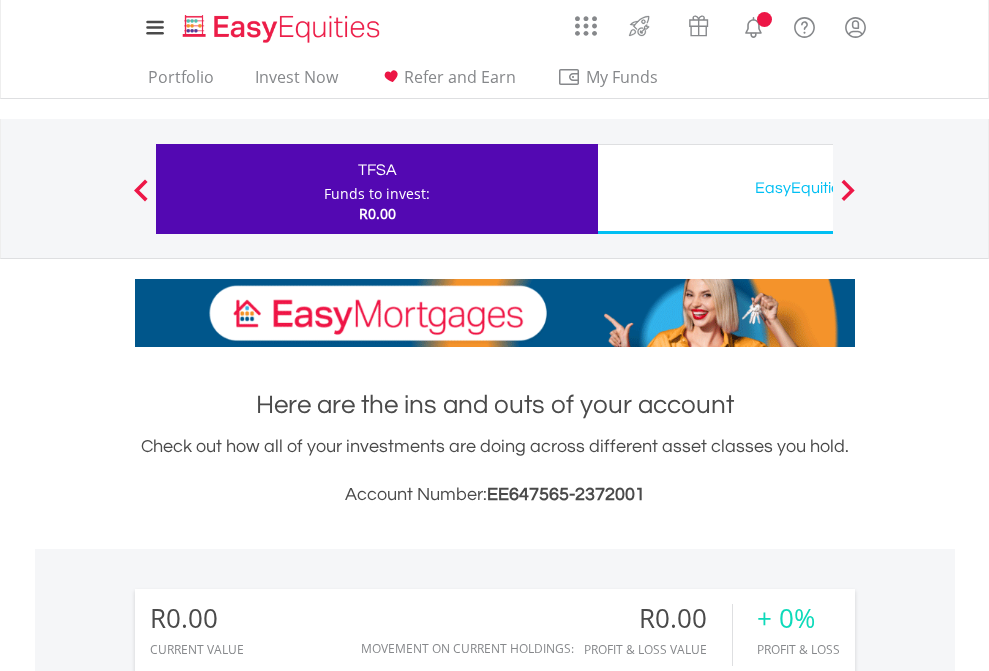 scroll, scrollTop: 1486, scrollLeft: 0, axis: vertical 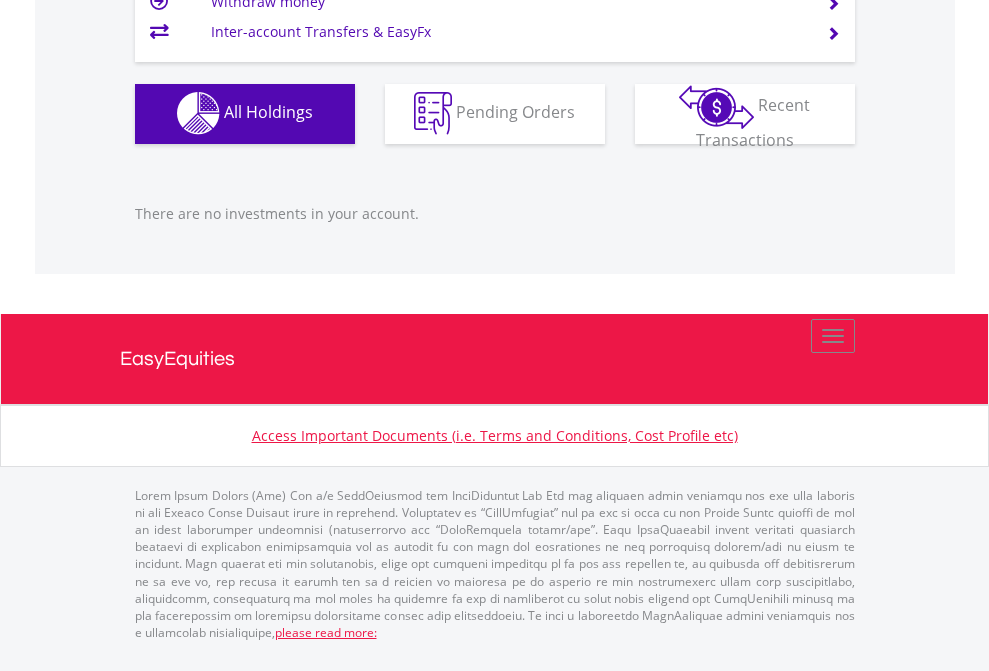 click on "EasyEquities USD" at bounding box center [818, -1142] 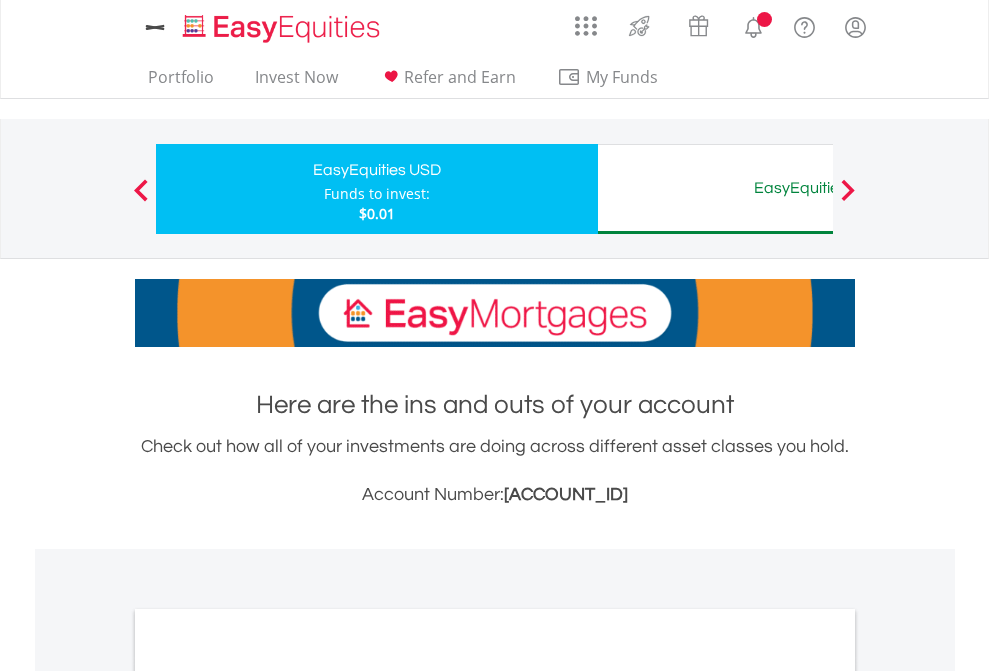 scroll, scrollTop: 1202, scrollLeft: 0, axis: vertical 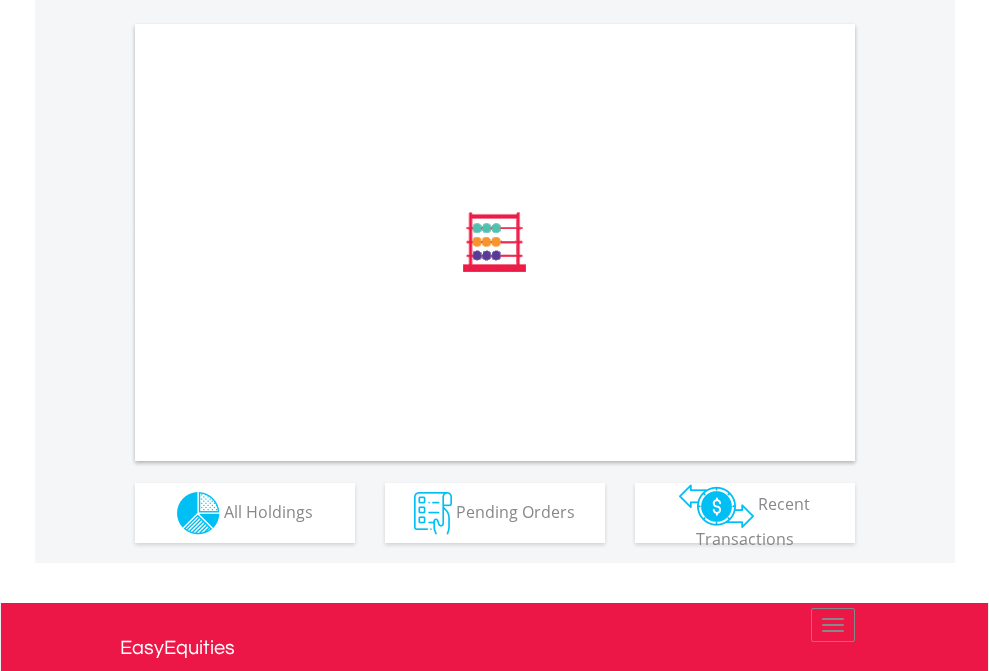click on "All Holdings" at bounding box center [268, 511] 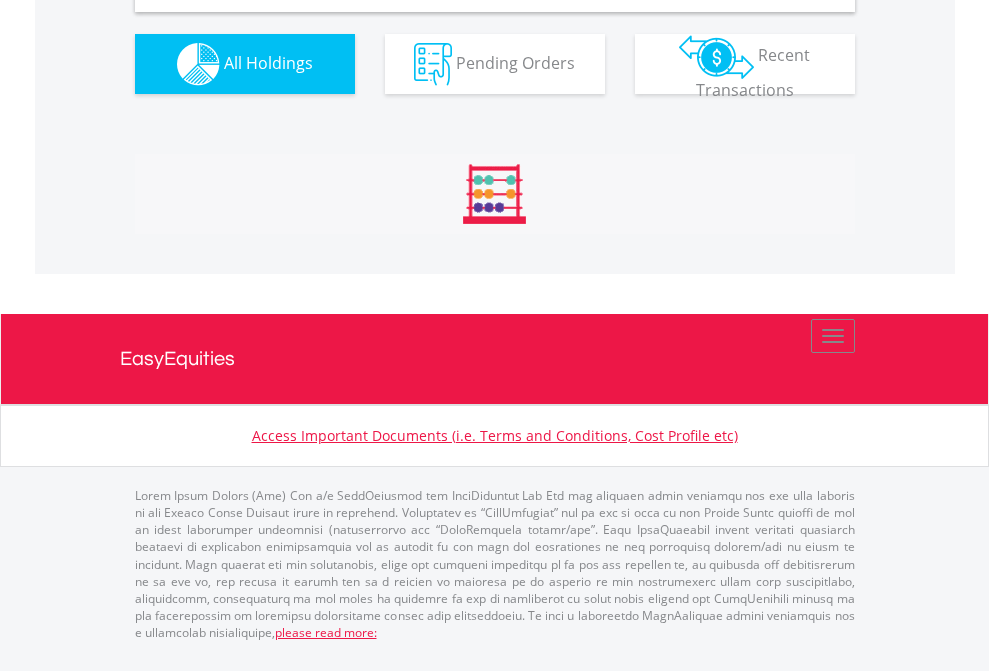 scroll, scrollTop: 1933, scrollLeft: 0, axis: vertical 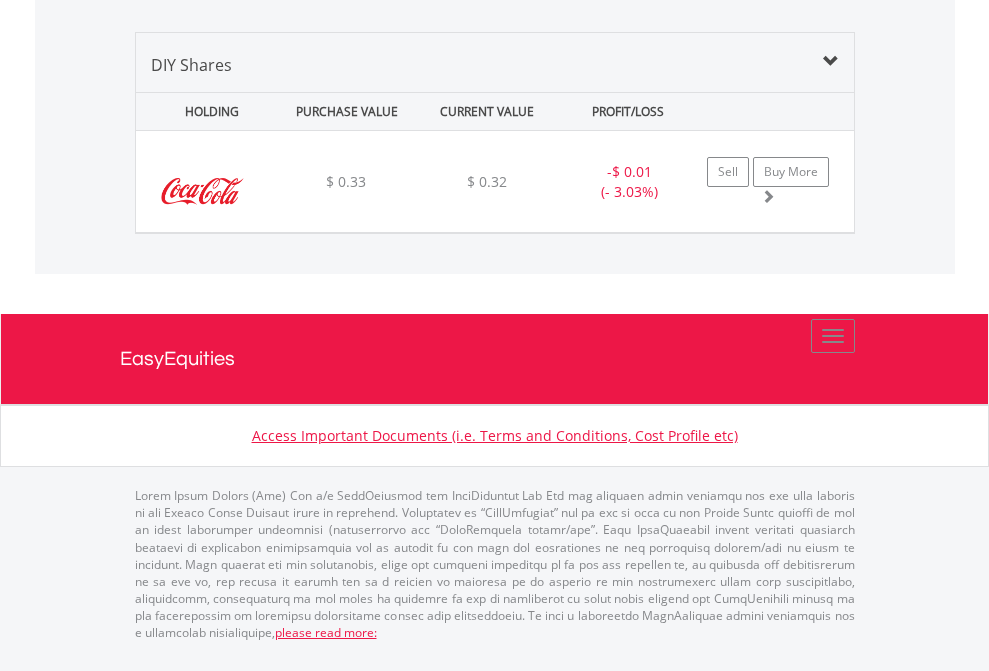 click on "EasyEquities AUD" at bounding box center (818, -968) 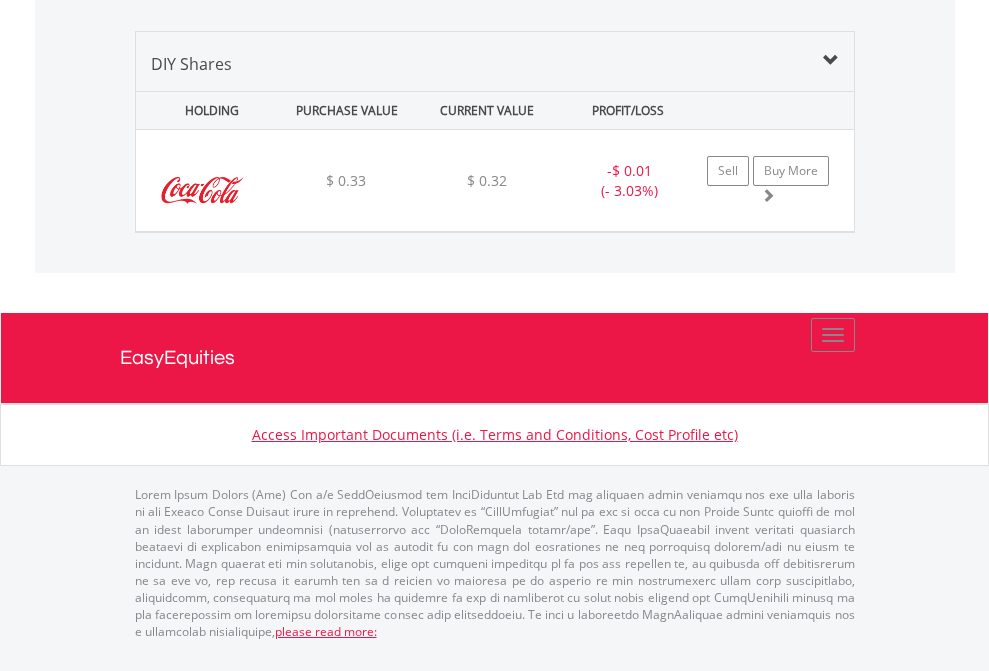 scroll, scrollTop: 144, scrollLeft: 0, axis: vertical 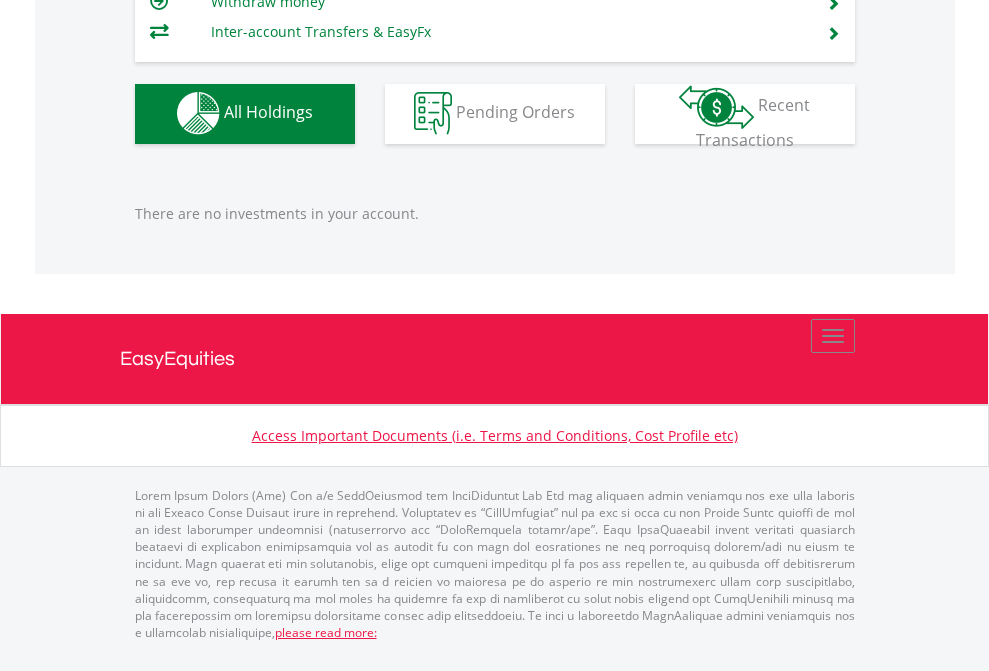 click on "EasyEquities EUR" at bounding box center (818, -1142) 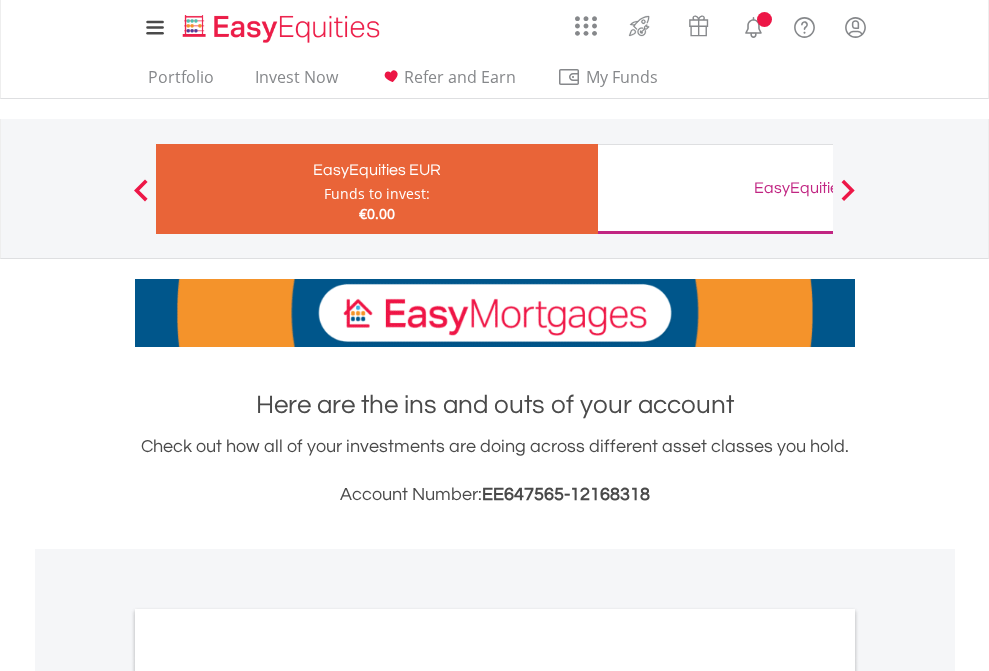 scroll, scrollTop: 1202, scrollLeft: 0, axis: vertical 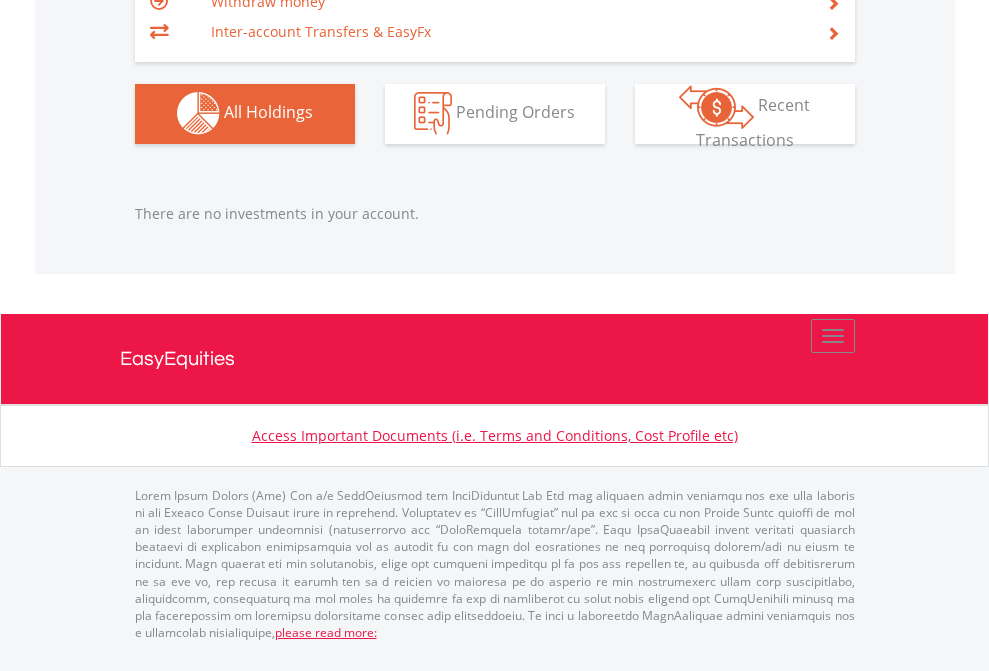 click on "EasyEquities GBP" at bounding box center (818, -1142) 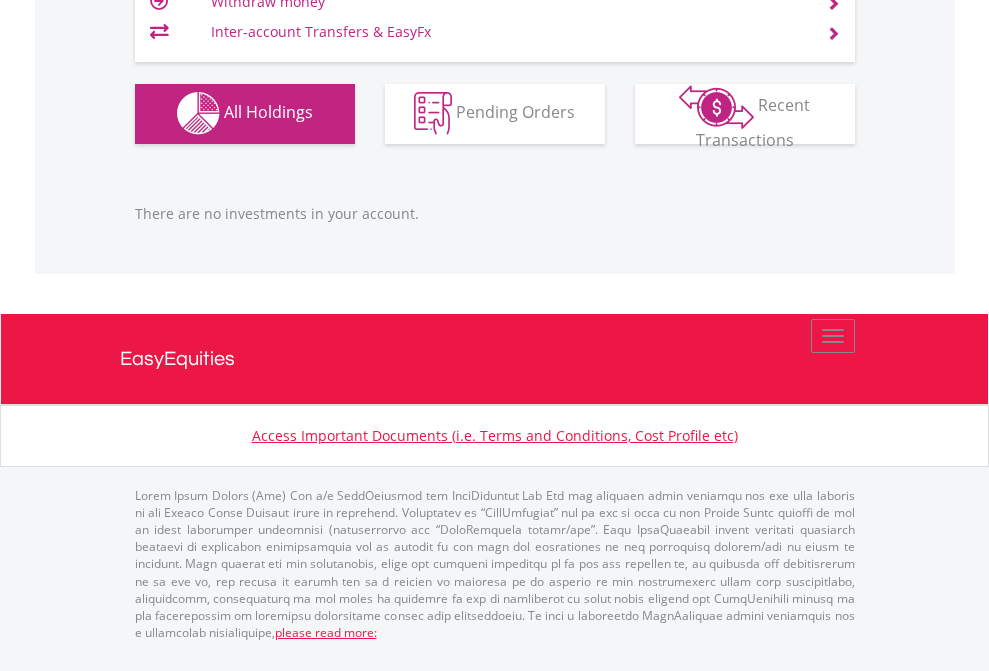 scroll, scrollTop: 1980, scrollLeft: 0, axis: vertical 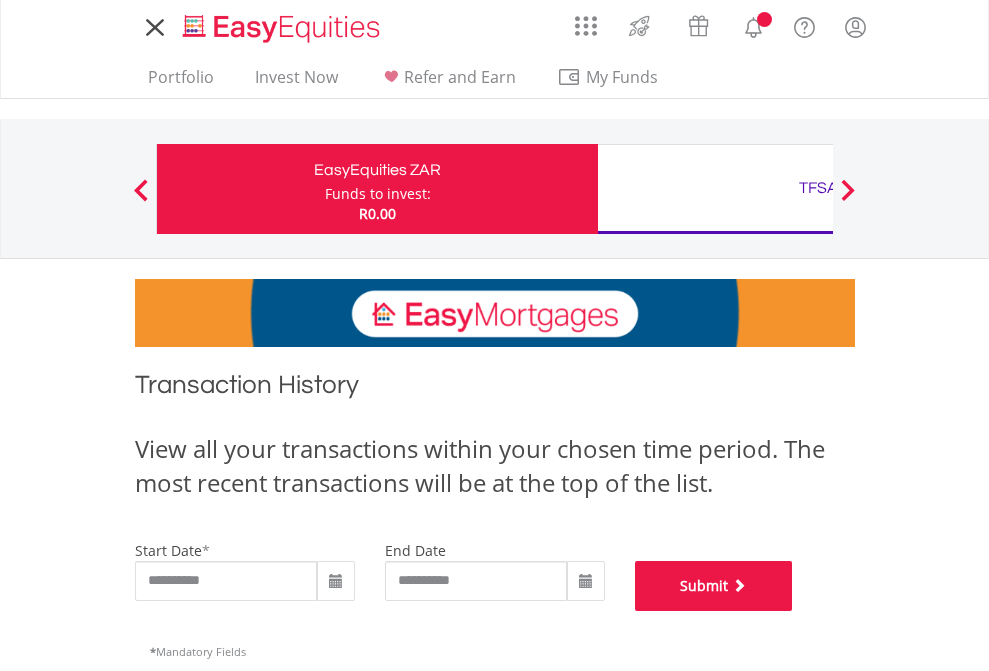 click on "Submit" at bounding box center (714, 586) 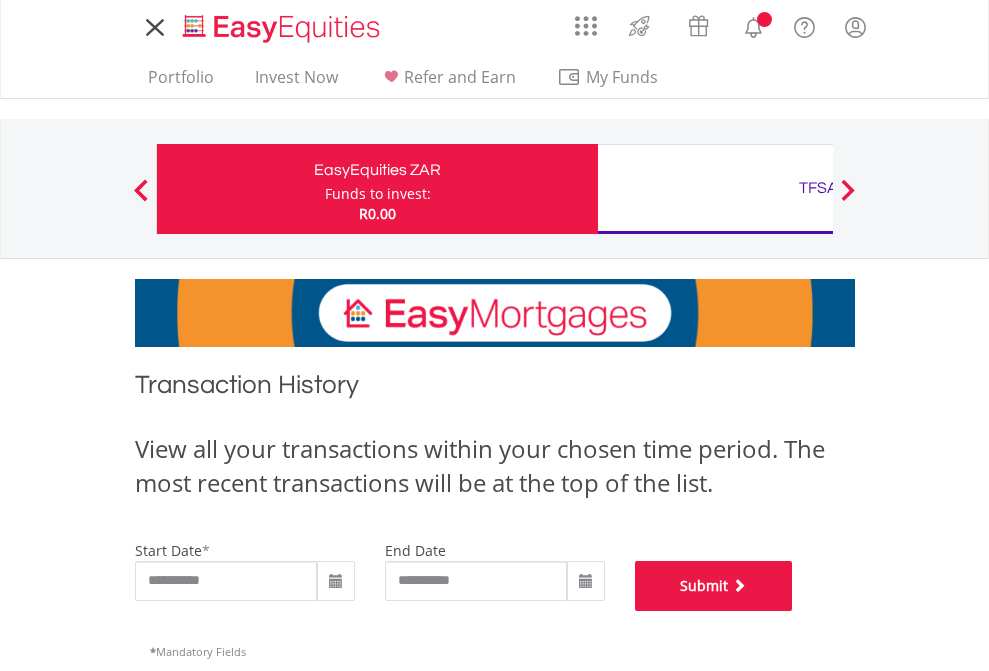 scroll, scrollTop: 811, scrollLeft: 0, axis: vertical 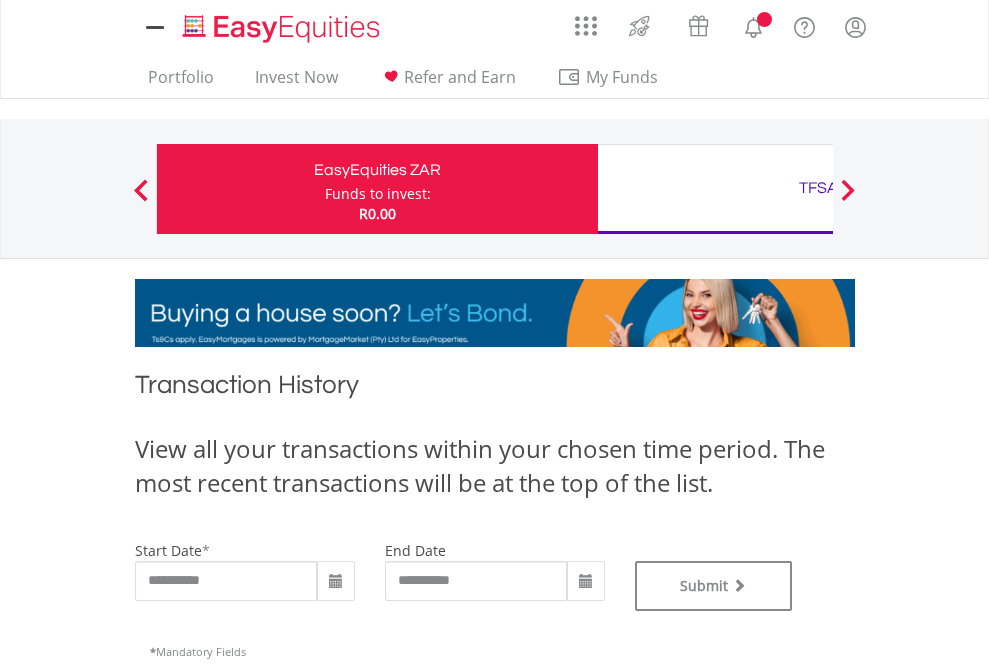 click on "TFSA" at bounding box center (818, 188) 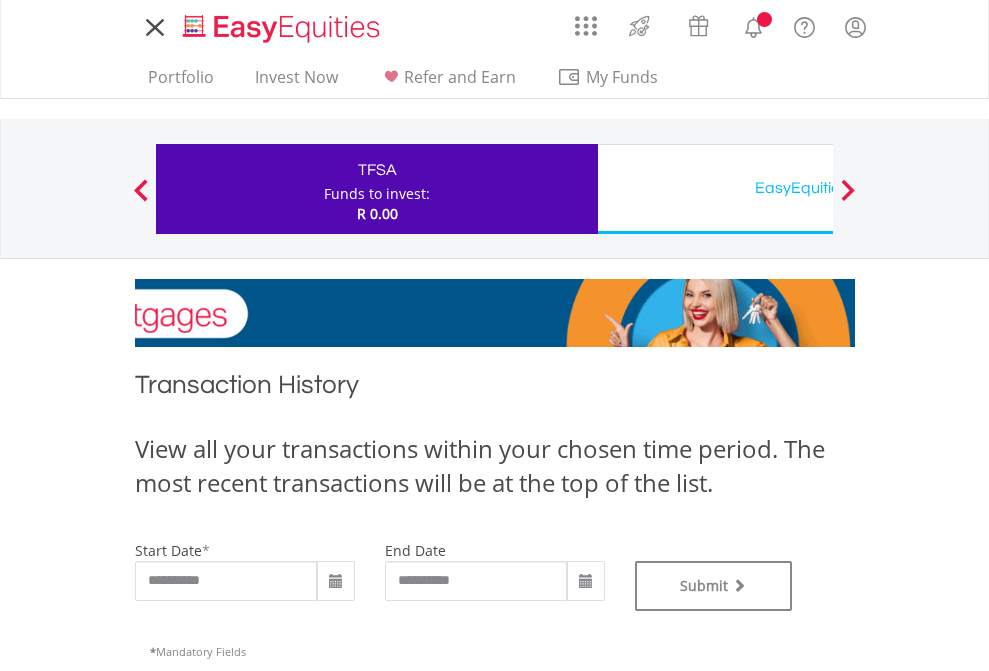 scroll, scrollTop: 0, scrollLeft: 0, axis: both 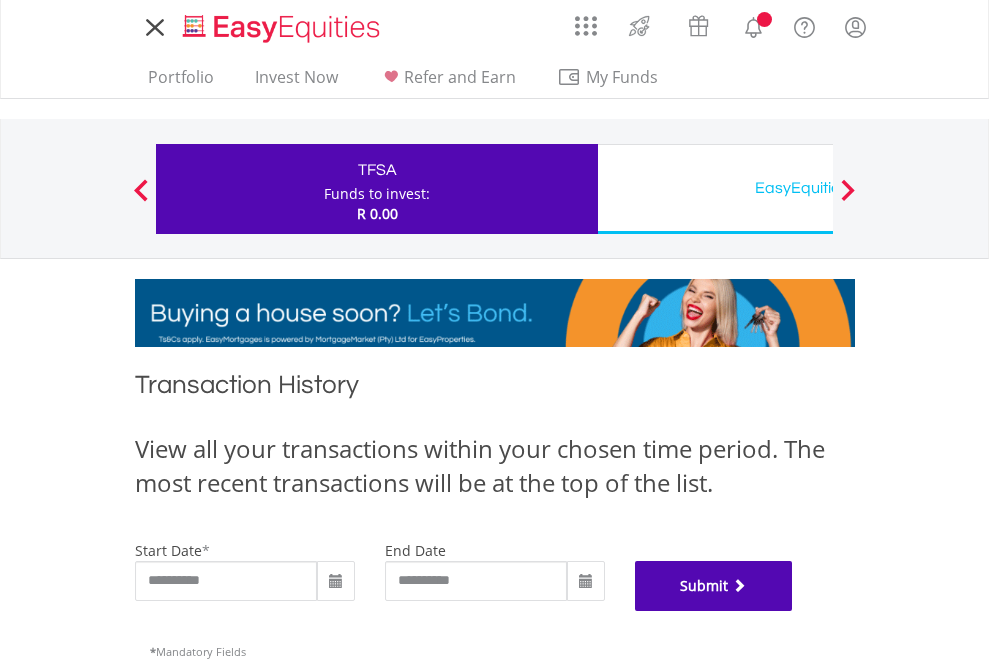 click on "Submit" at bounding box center [714, 586] 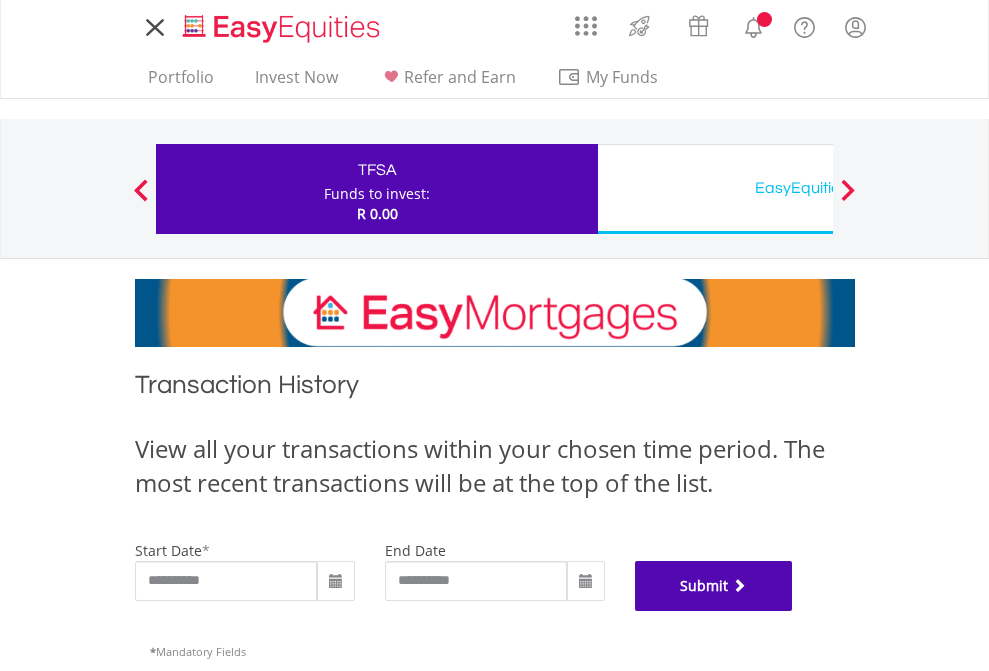 scroll, scrollTop: 811, scrollLeft: 0, axis: vertical 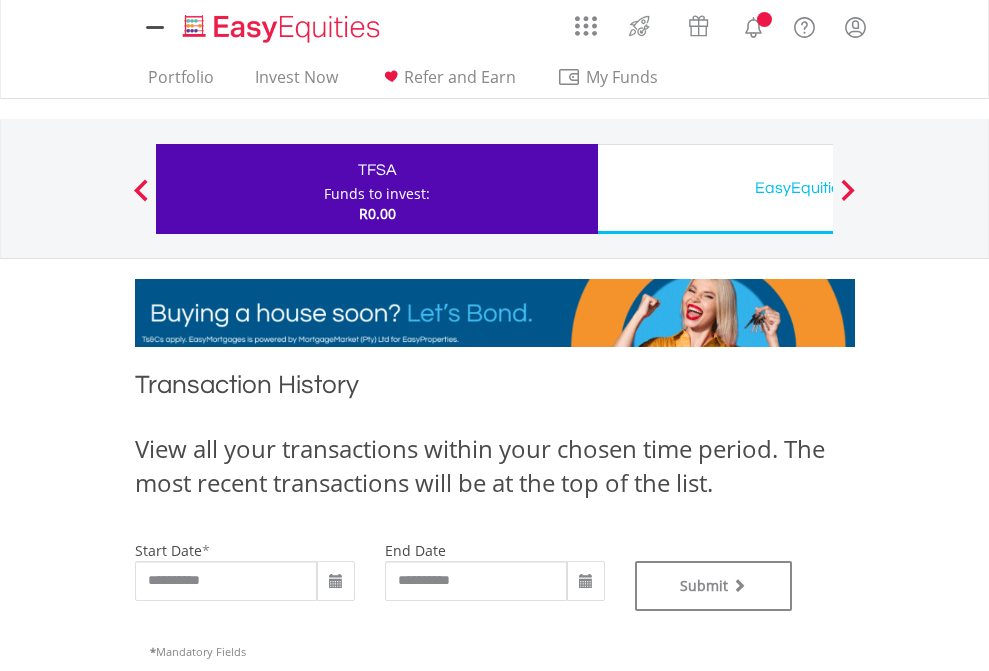 click on "EasyEquities USD" at bounding box center [818, 188] 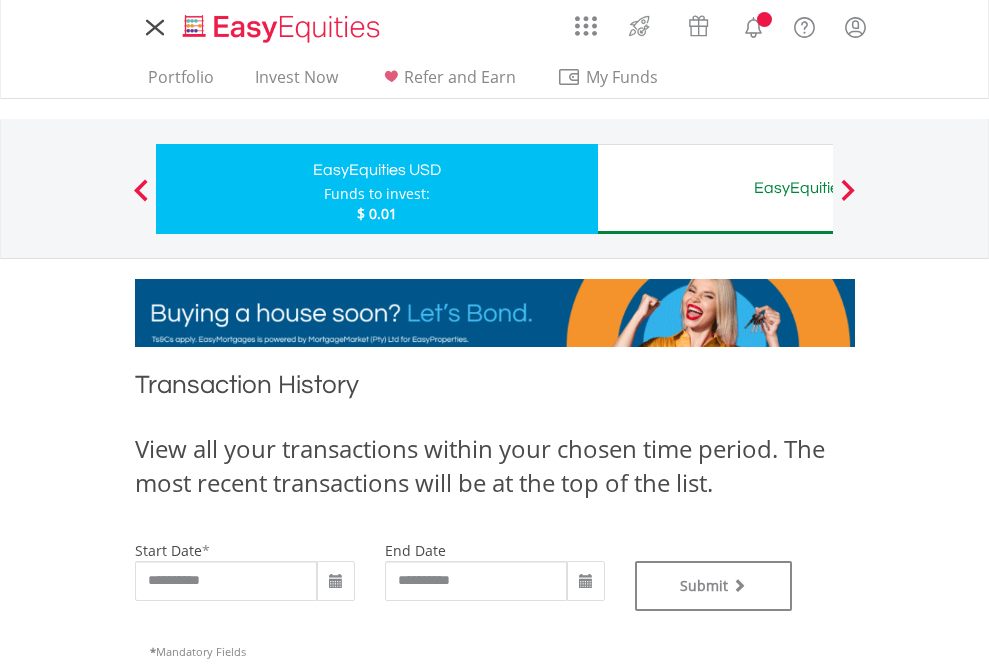 scroll, scrollTop: 0, scrollLeft: 0, axis: both 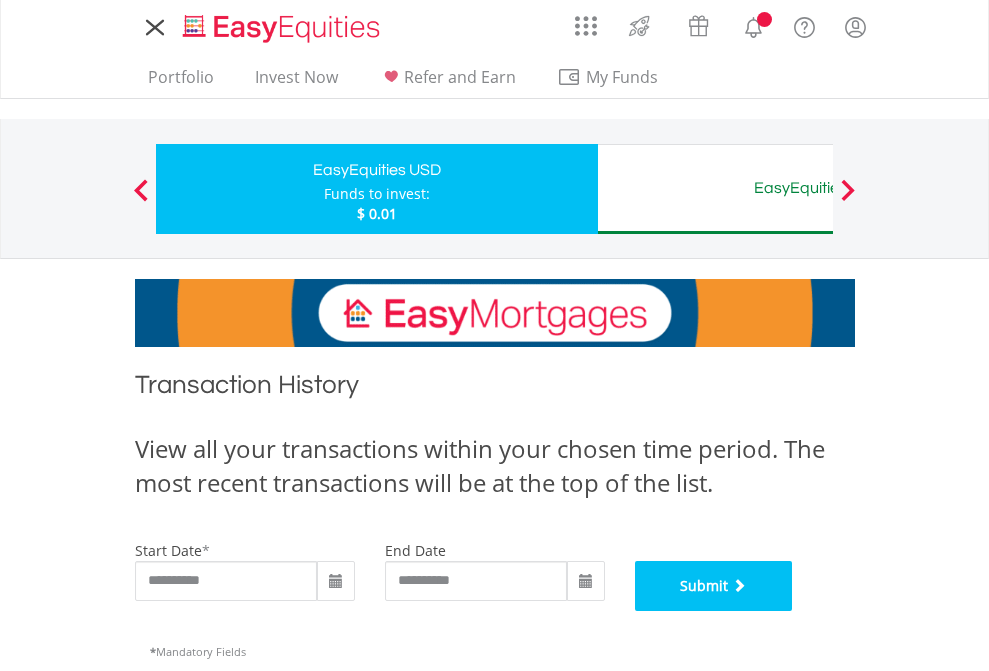 click on "Submit" at bounding box center [714, 586] 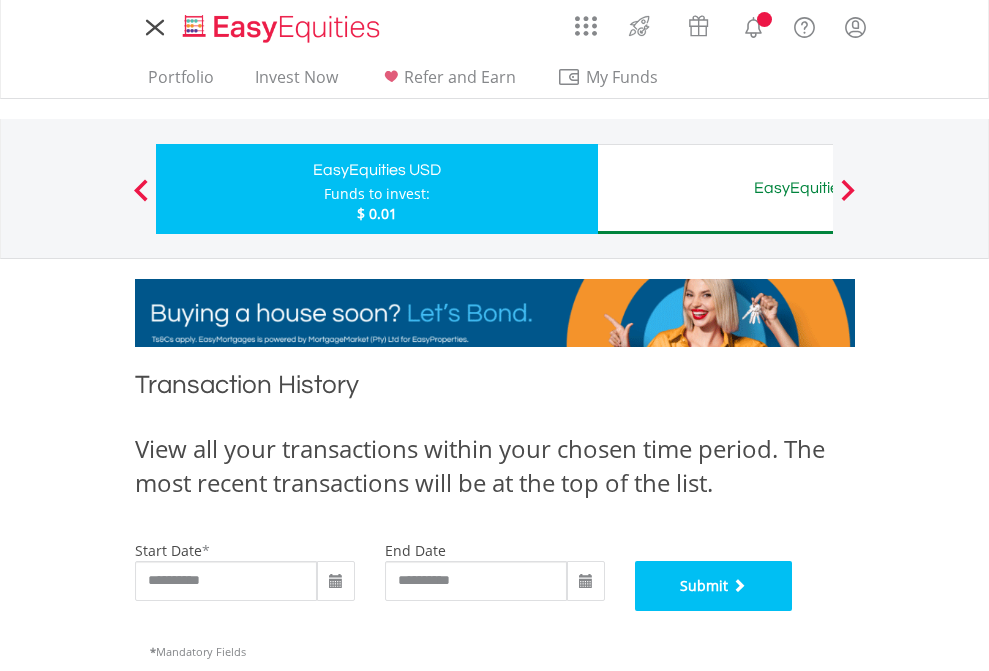 scroll, scrollTop: 811, scrollLeft: 0, axis: vertical 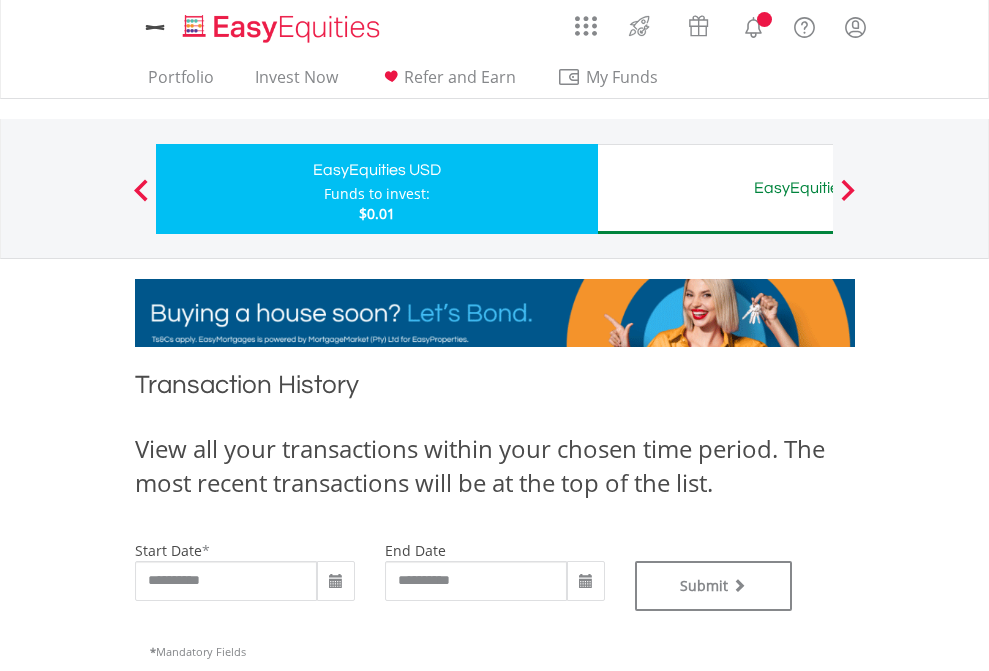 click on "EasyEquities AUD" at bounding box center [818, 188] 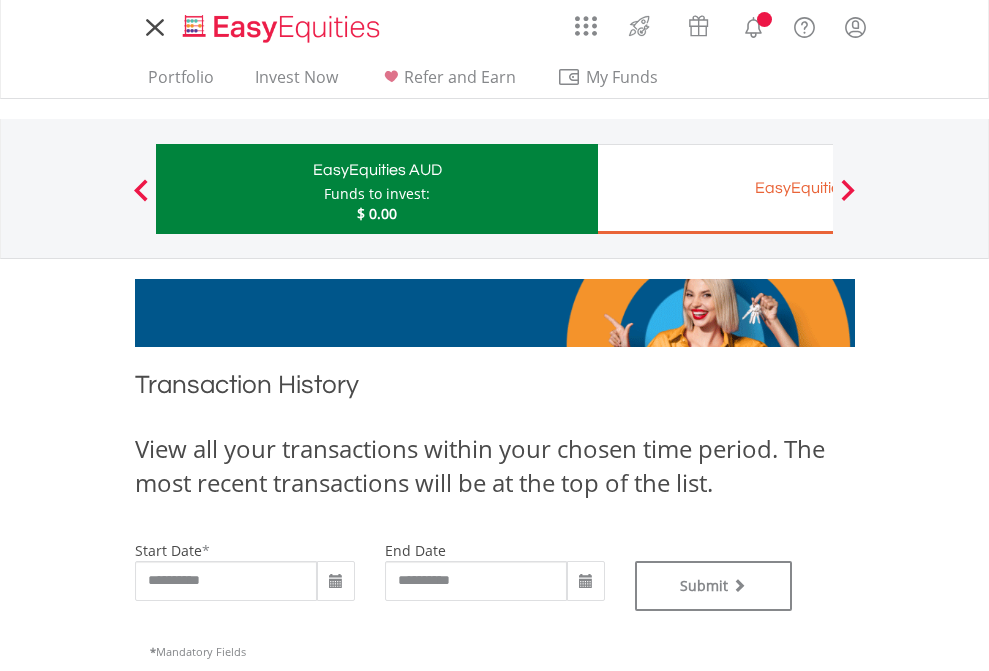 scroll, scrollTop: 0, scrollLeft: 0, axis: both 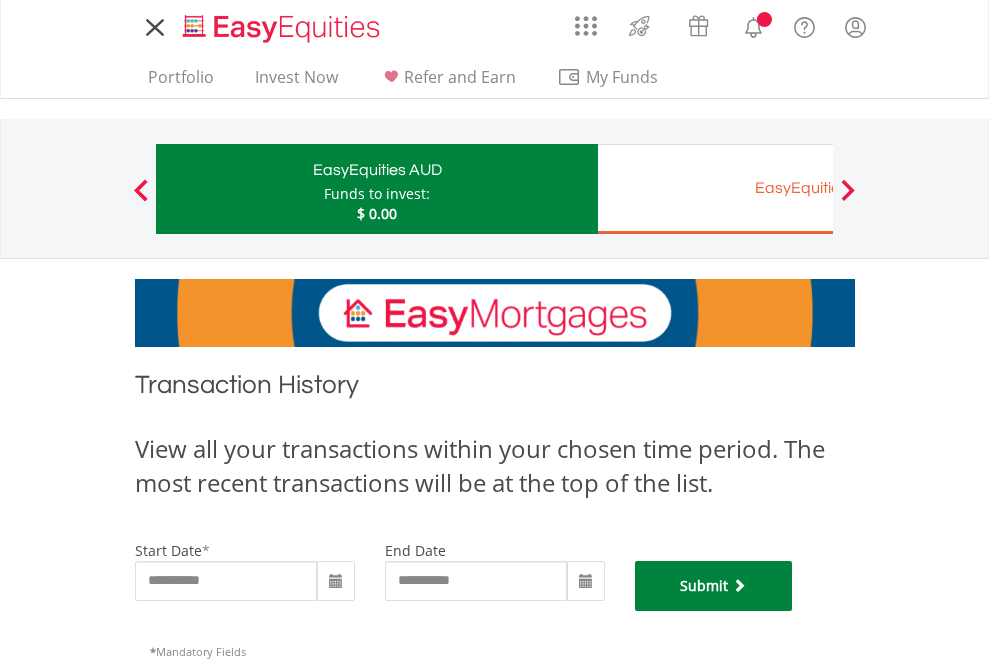 click on "Submit" at bounding box center (714, 586) 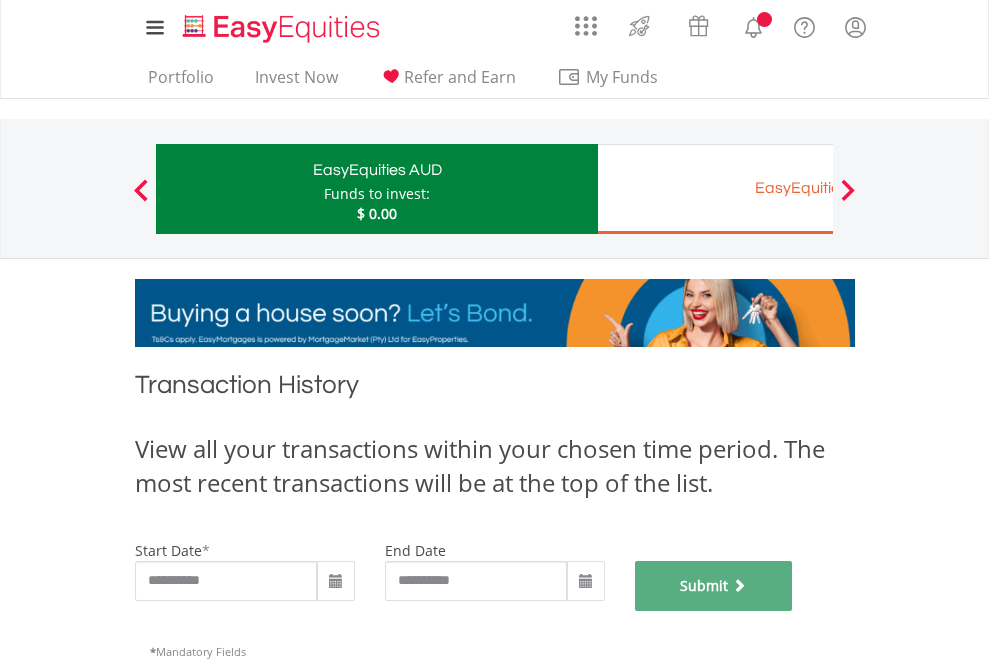 scroll, scrollTop: 811, scrollLeft: 0, axis: vertical 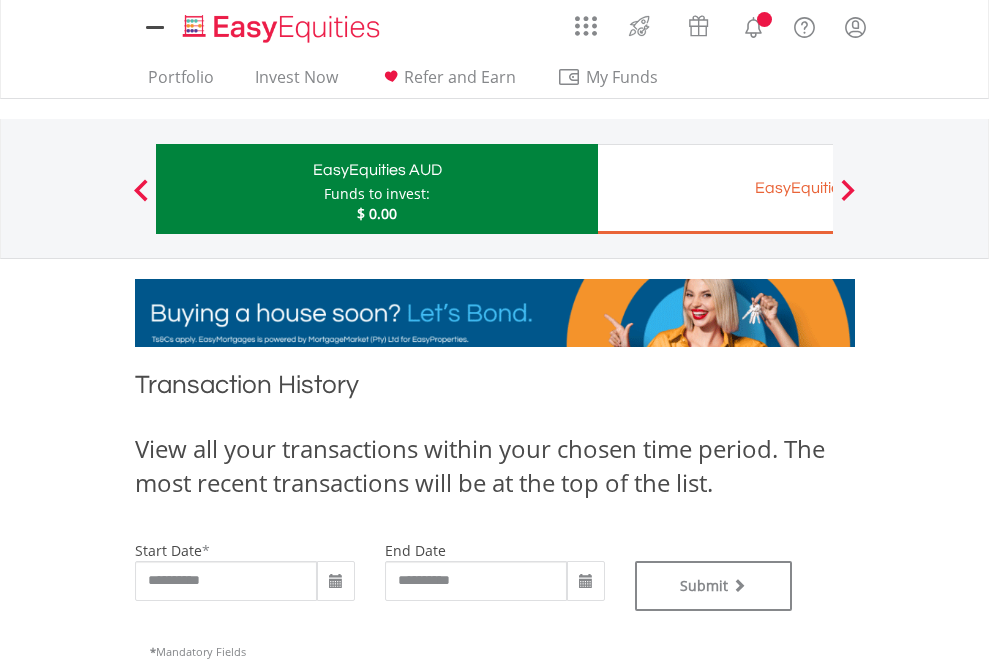 click on "EasyEquities EUR" at bounding box center (818, 188) 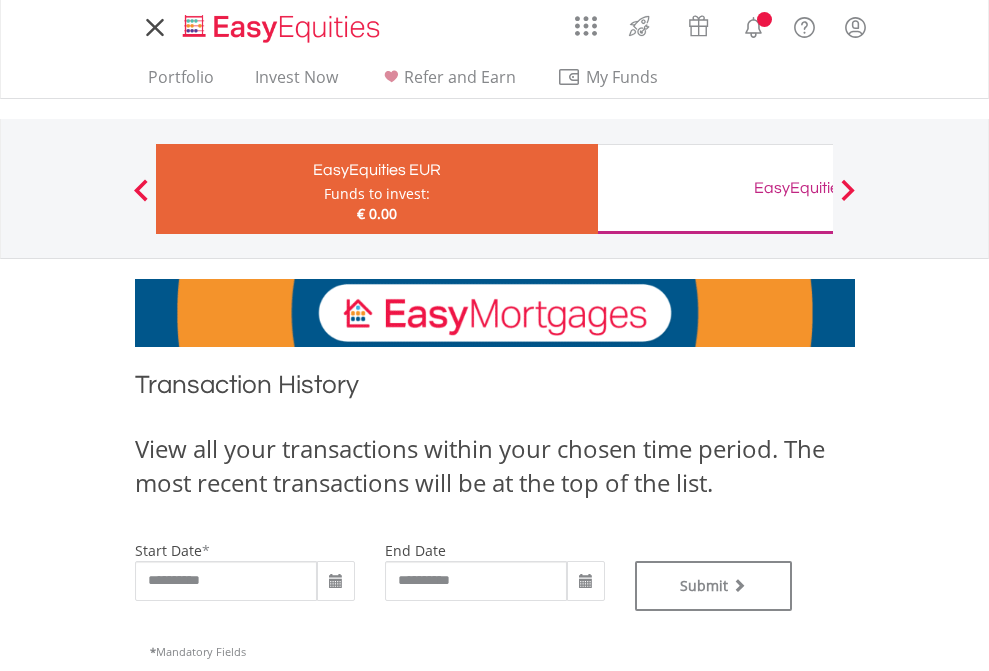 scroll, scrollTop: 0, scrollLeft: 0, axis: both 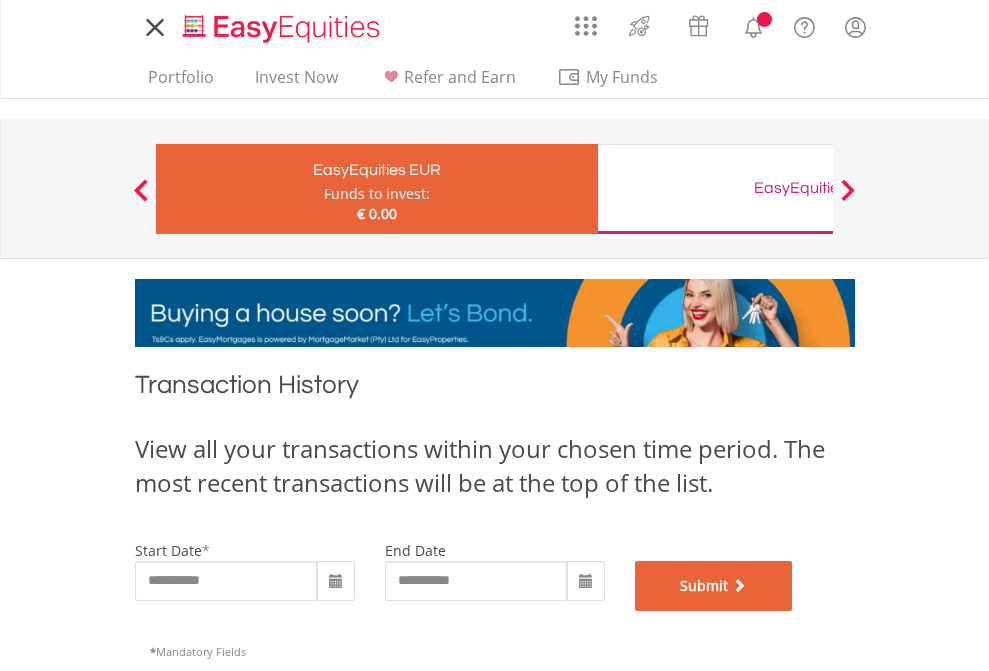 click on "Submit" at bounding box center [714, 586] 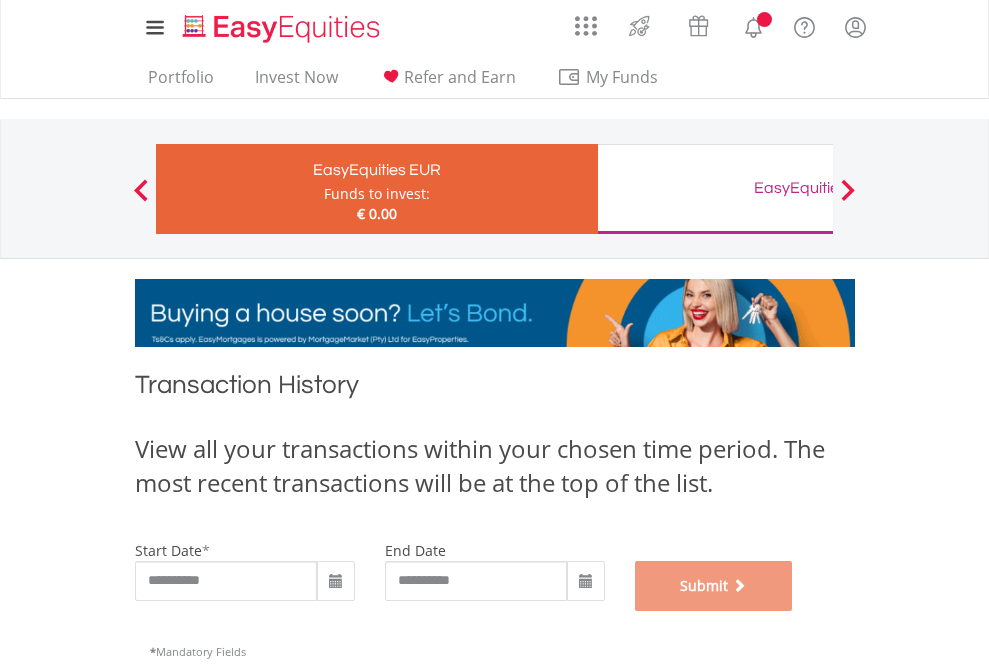 scroll, scrollTop: 811, scrollLeft: 0, axis: vertical 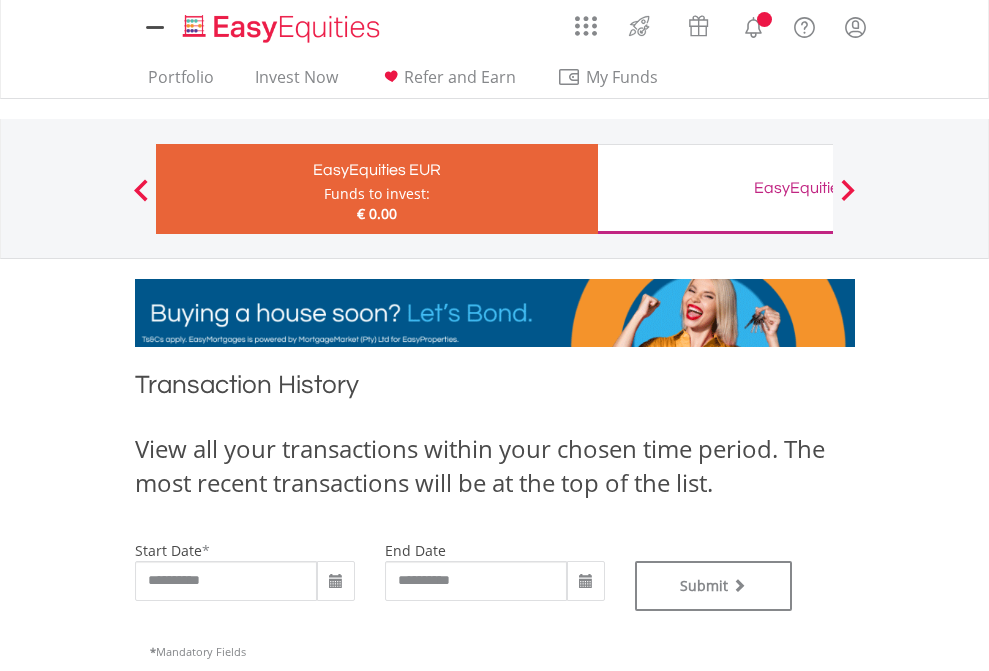 click on "EasyEquities GBP" at bounding box center [818, 188] 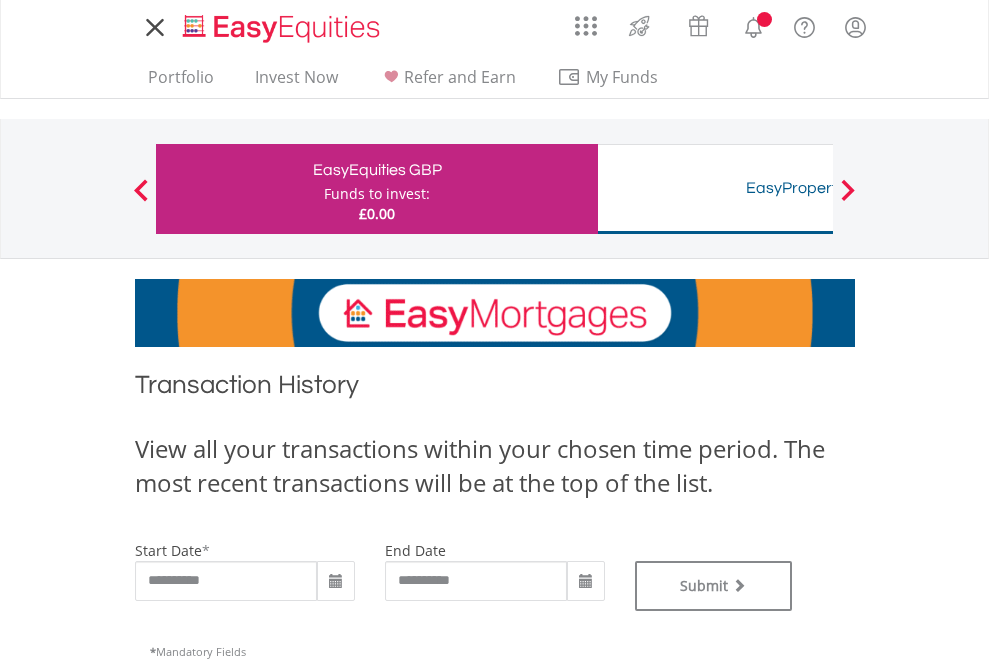 scroll, scrollTop: 0, scrollLeft: 0, axis: both 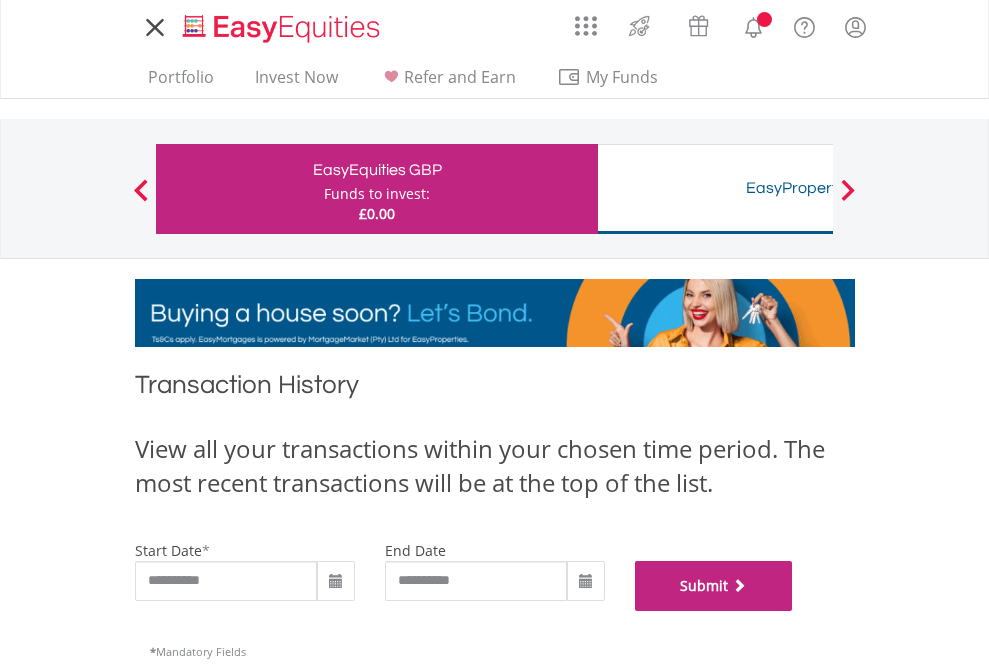 click on "Submit" at bounding box center [714, 586] 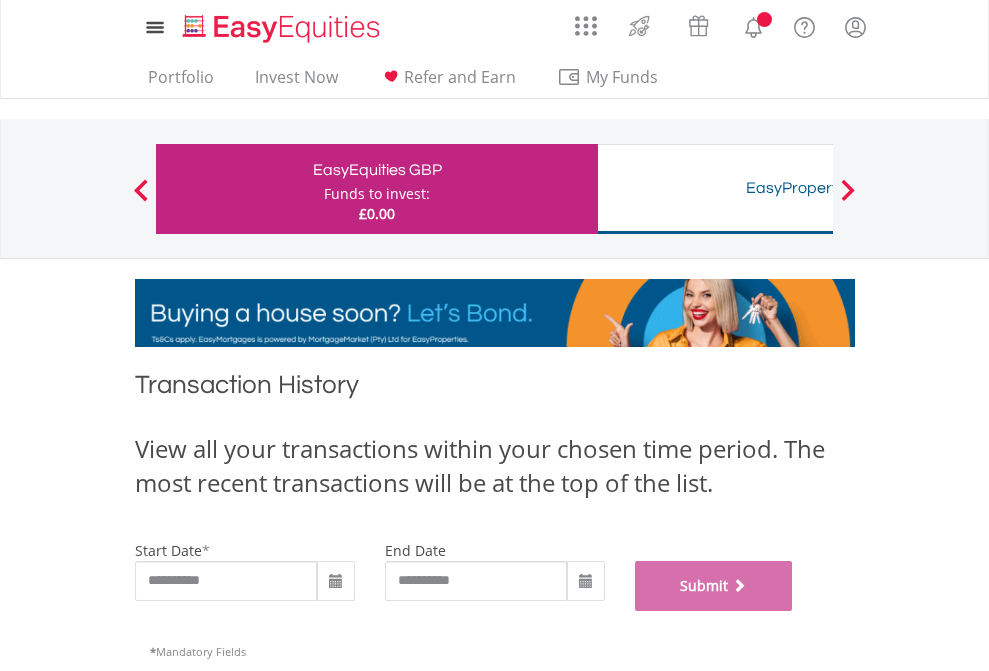 scroll, scrollTop: 811, scrollLeft: 0, axis: vertical 